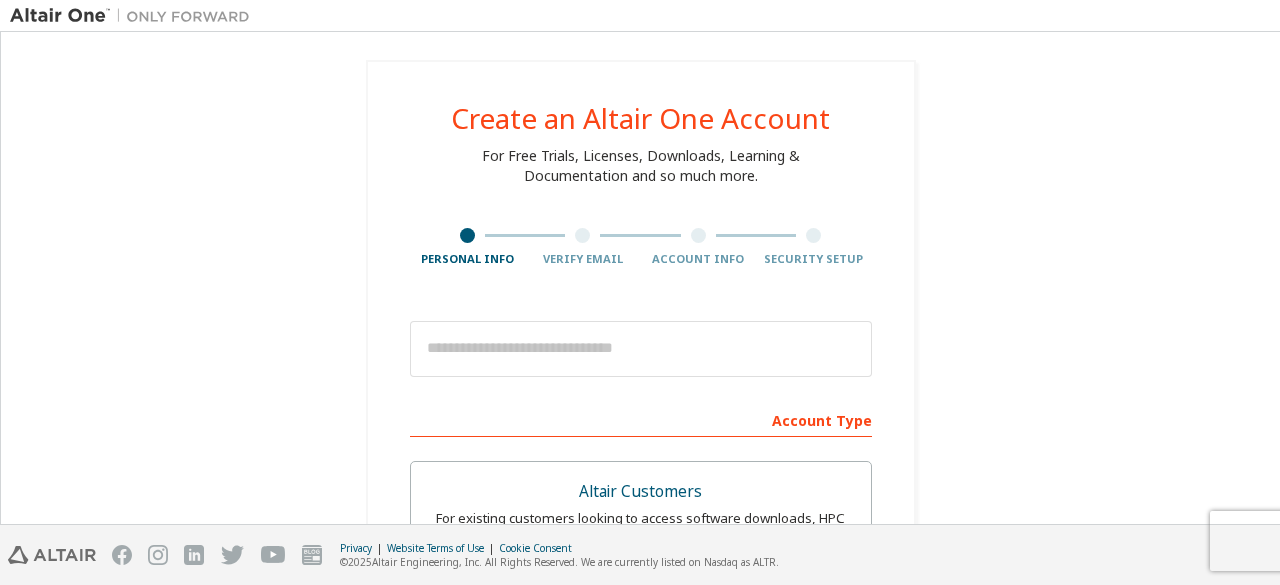 scroll, scrollTop: 0, scrollLeft: 0, axis: both 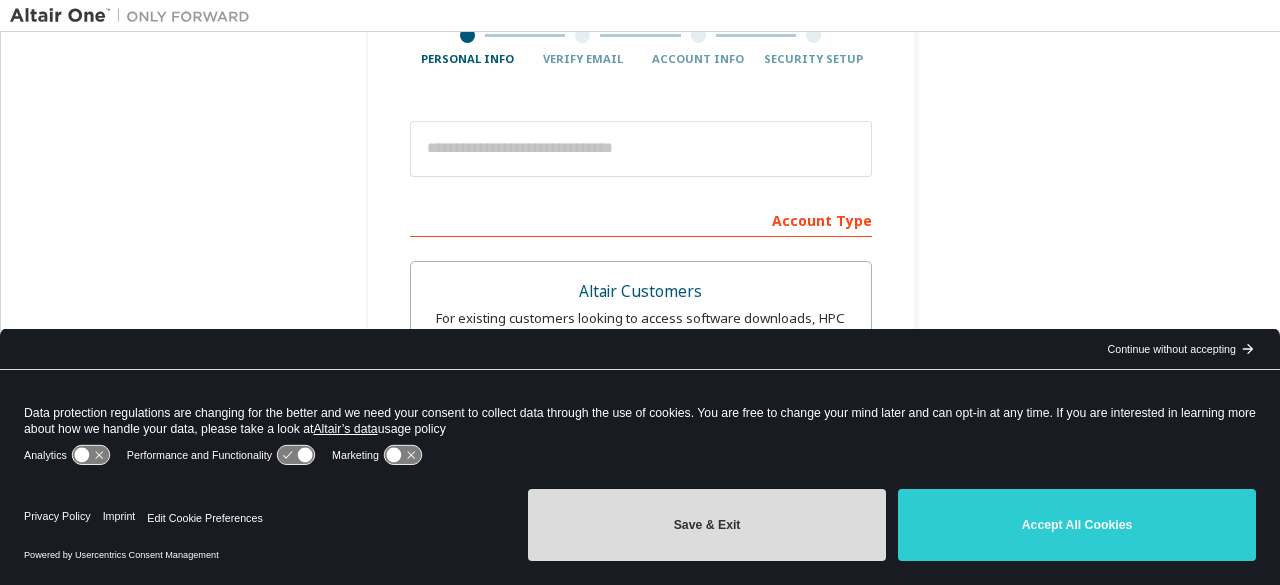 click on "Save & Exit" at bounding box center [707, 525] 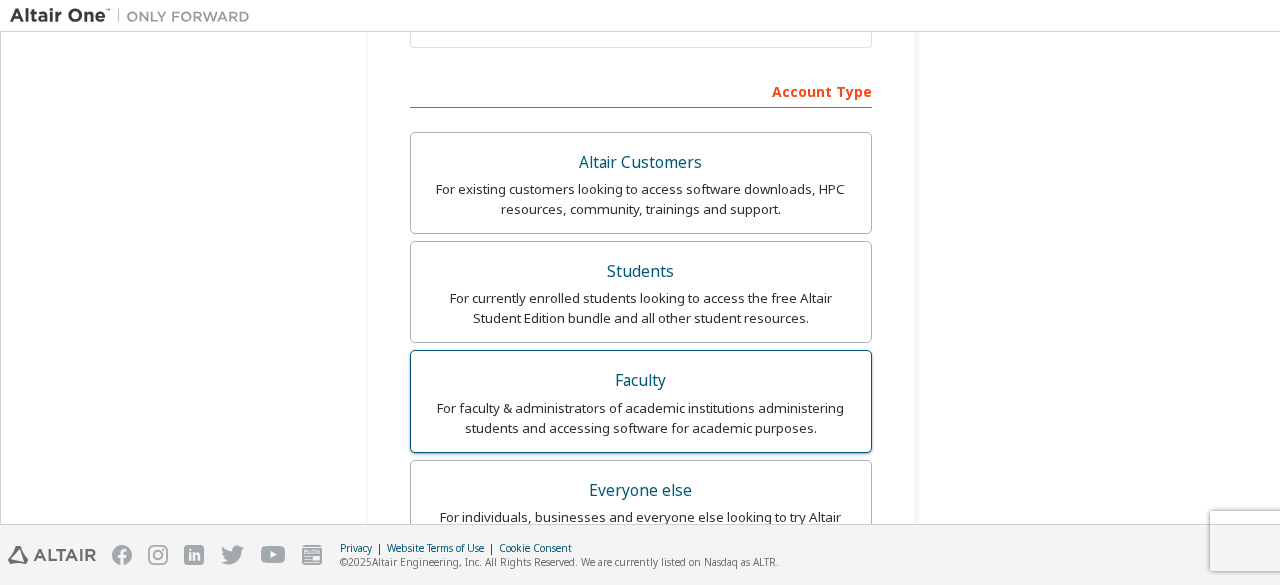 scroll, scrollTop: 400, scrollLeft: 0, axis: vertical 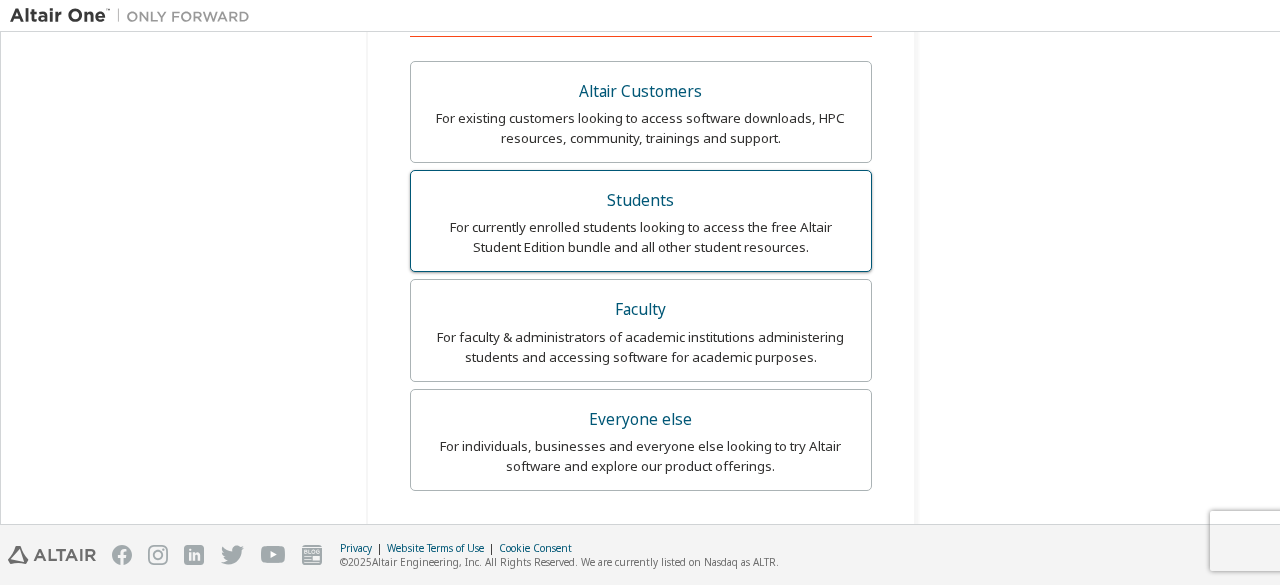 click on "For currently enrolled students looking to access the free Altair Student Edition bundle and all other student resources." at bounding box center [641, 237] 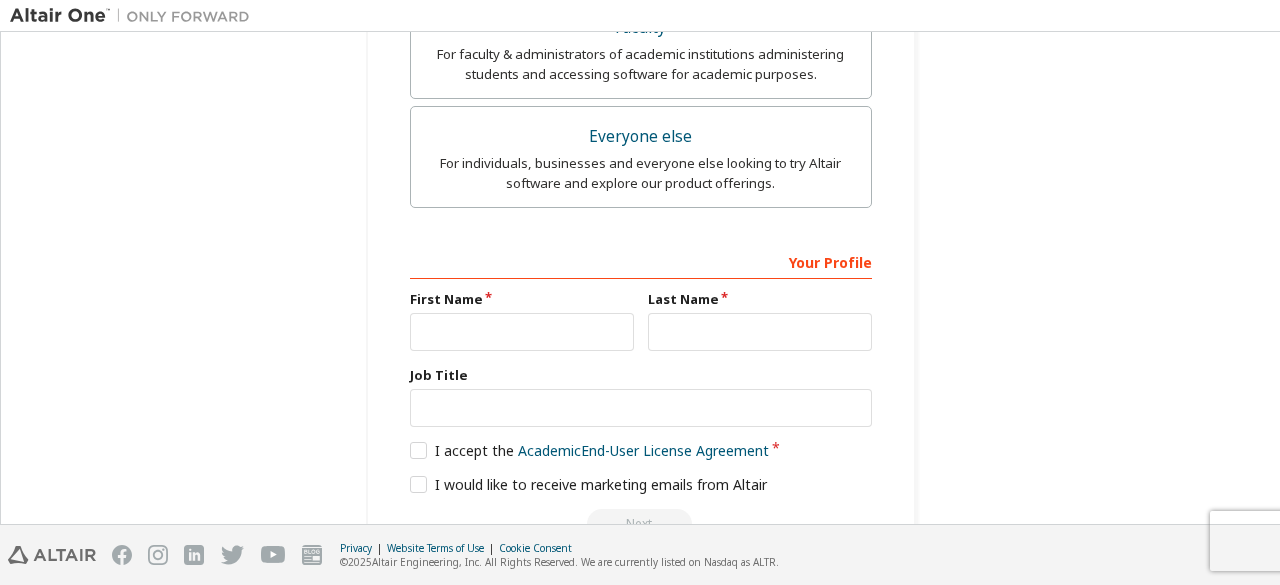 scroll, scrollTop: 800, scrollLeft: 0, axis: vertical 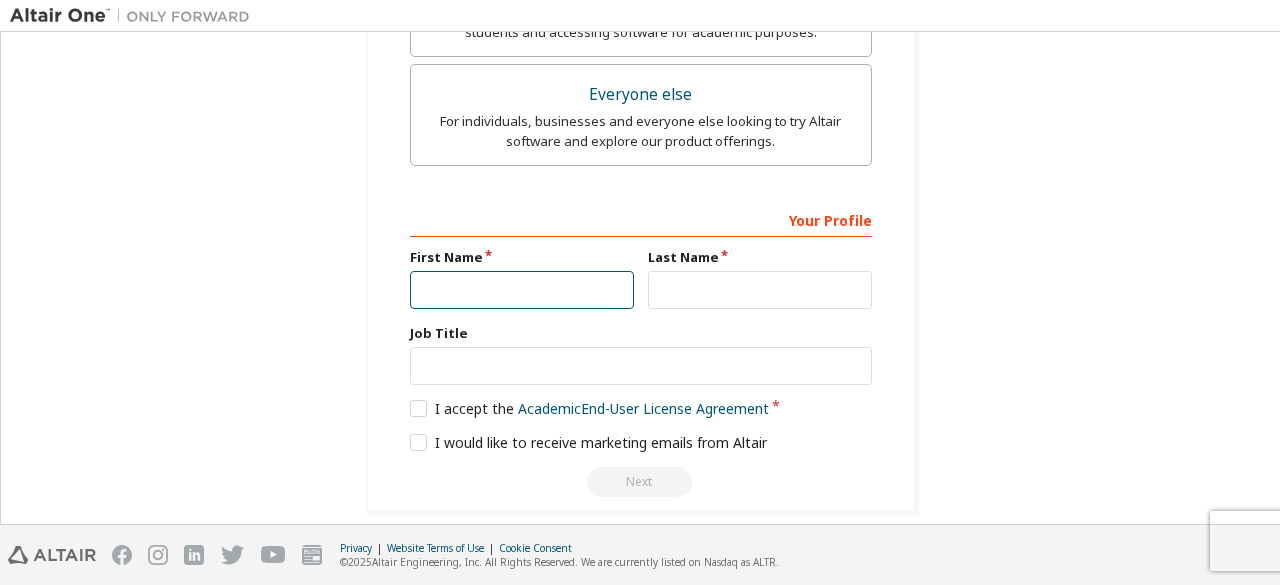 click at bounding box center [522, 290] 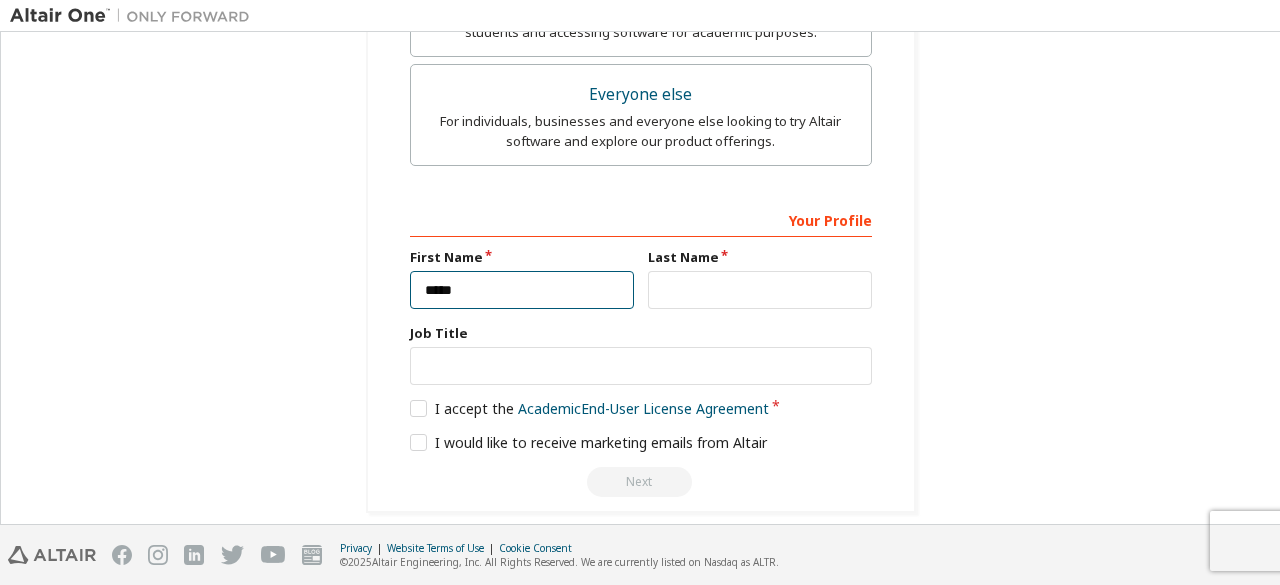type on "*****" 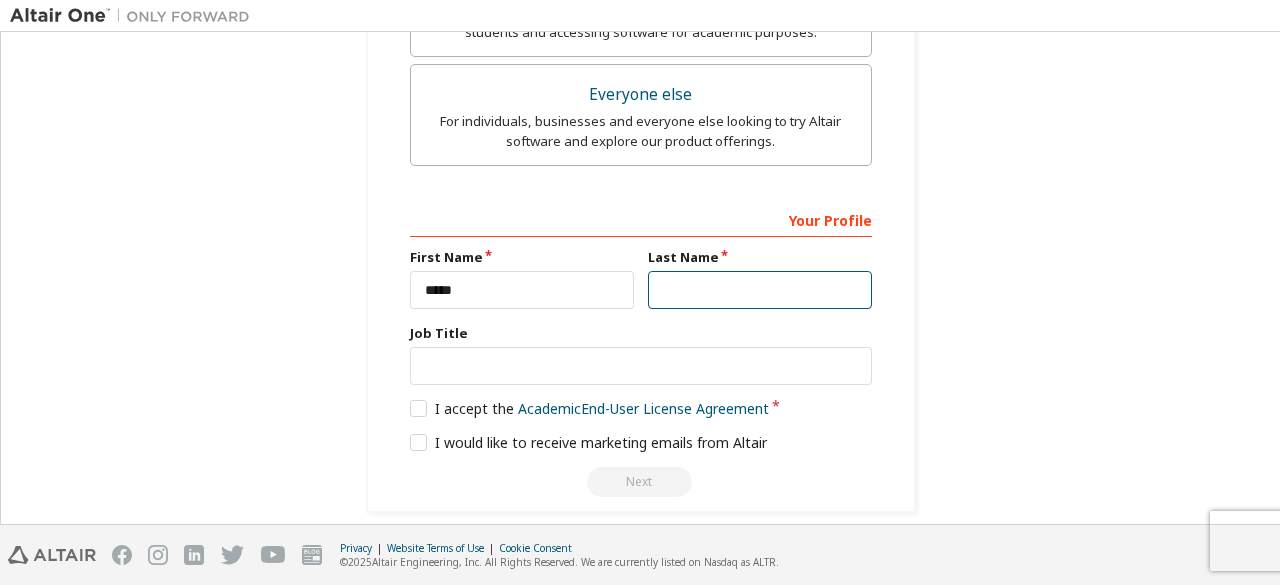 drag, startPoint x: 684, startPoint y: 278, endPoint x: 651, endPoint y: 283, distance: 33.37664 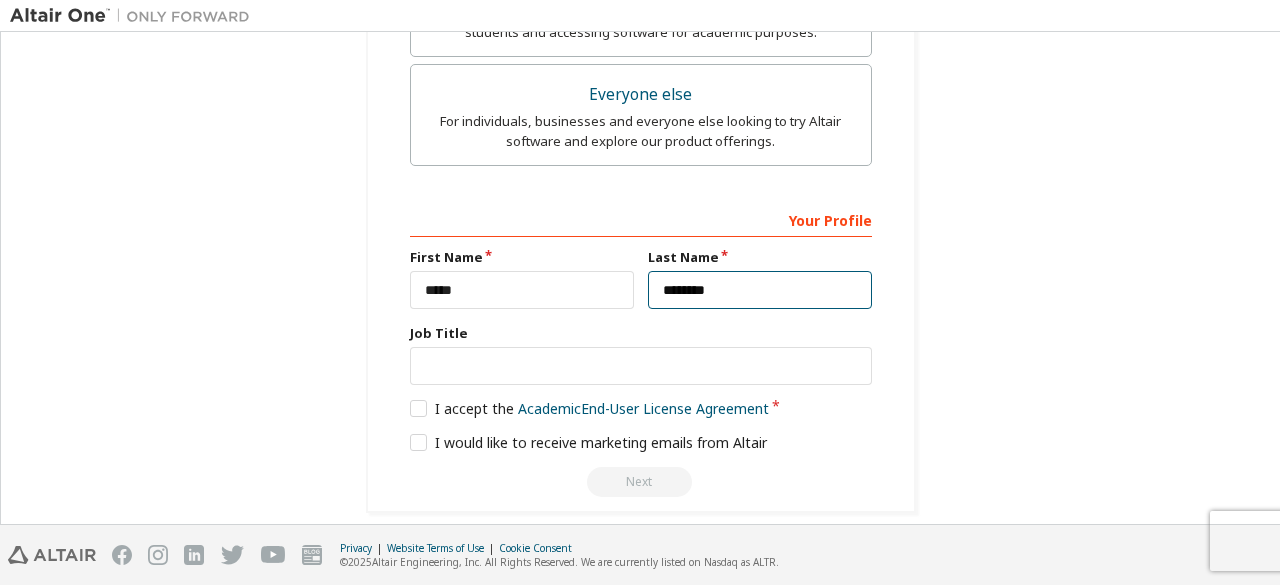 type on "********" 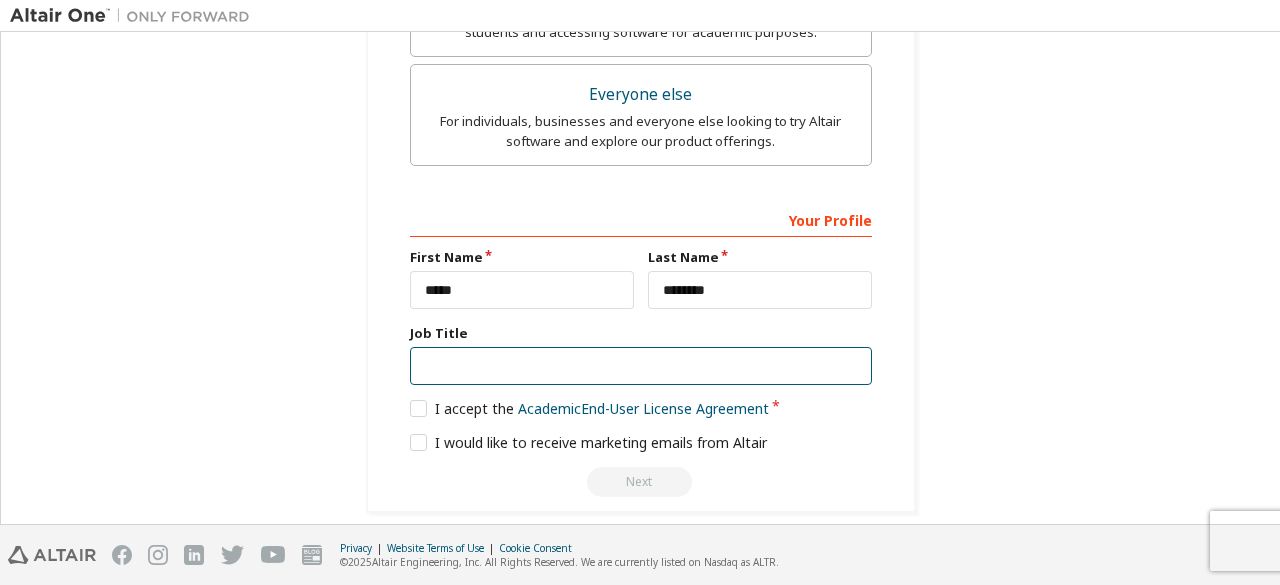 click at bounding box center [641, 366] 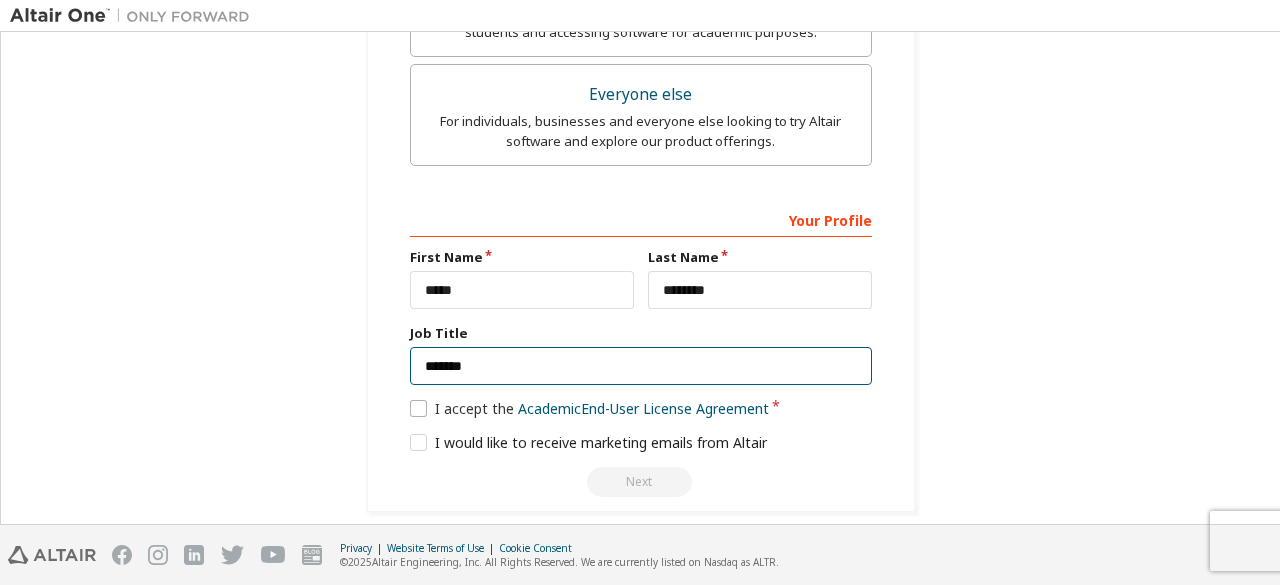 type on "*******" 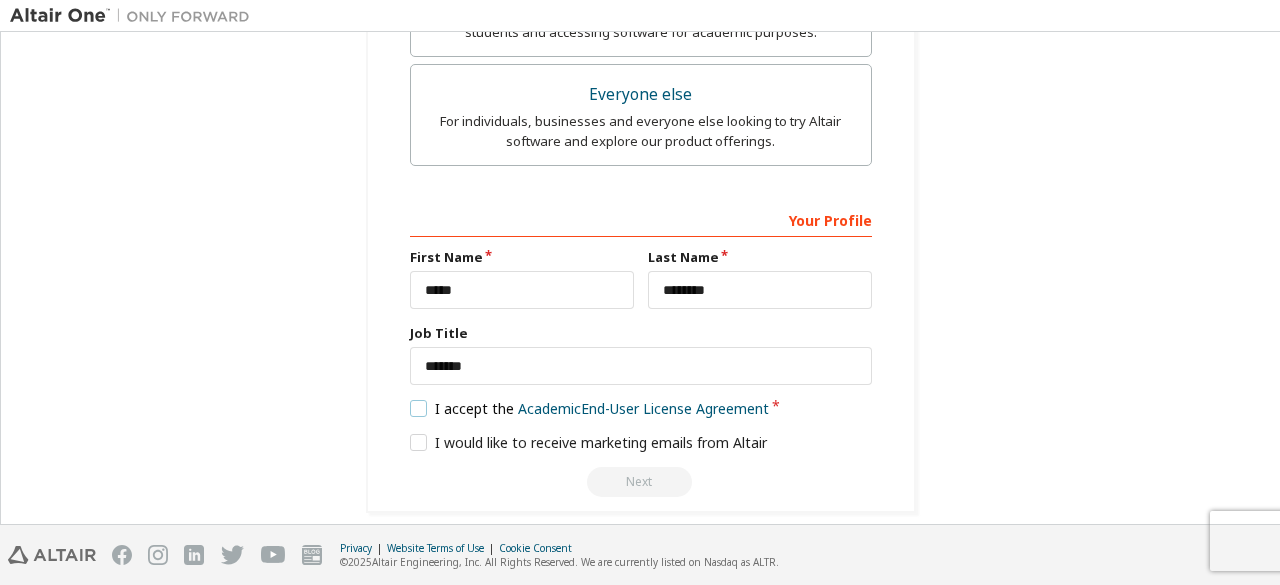 click on "I accept the   Academic   End-User License Agreement" at bounding box center (590, 408) 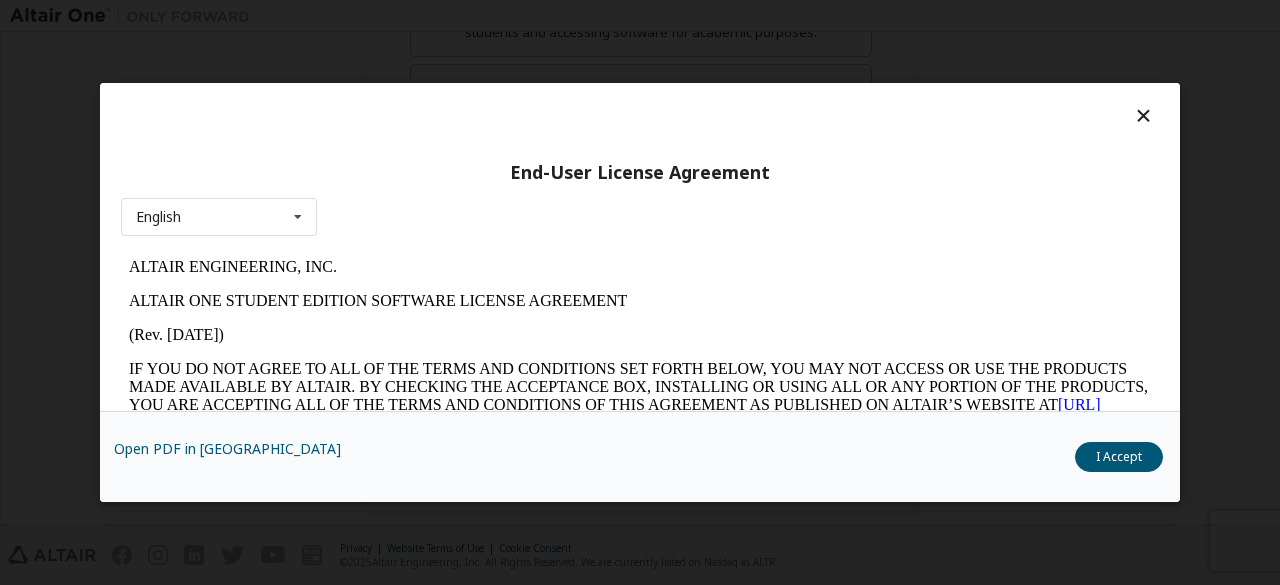 scroll, scrollTop: 0, scrollLeft: 0, axis: both 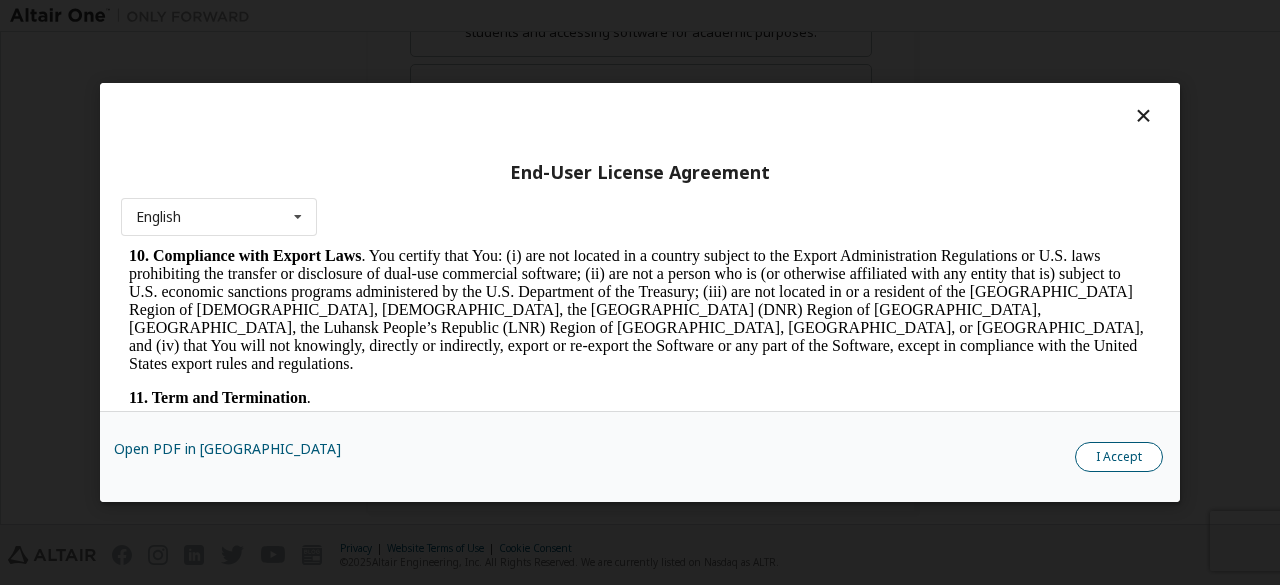 click on "I Accept" at bounding box center (1119, 457) 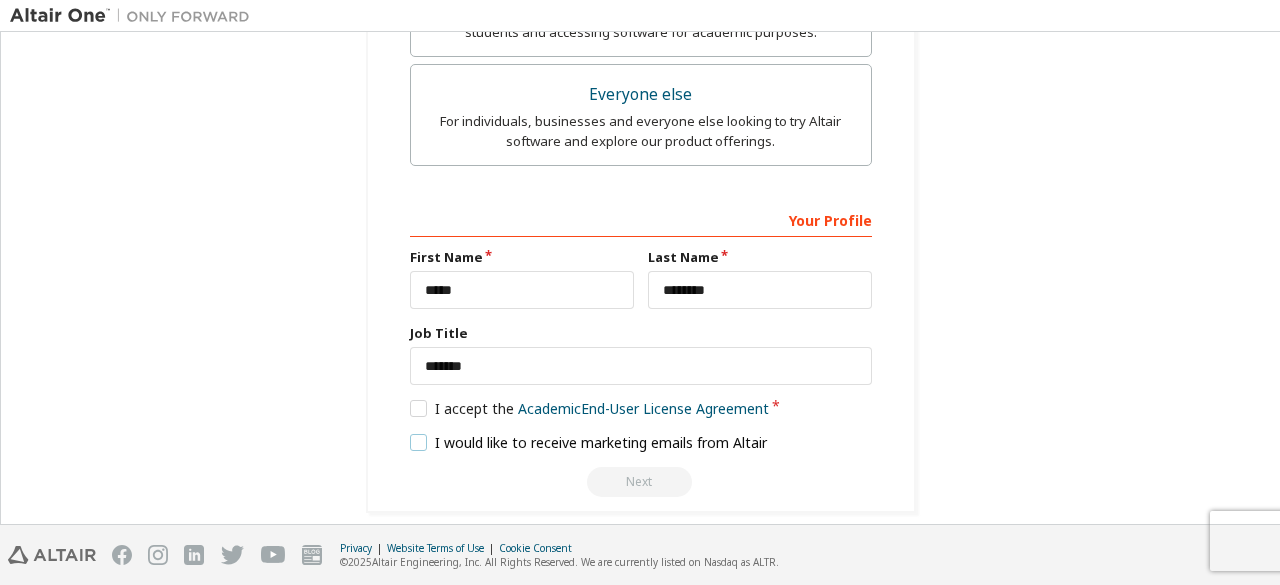 click on "I would like to receive marketing emails from Altair" at bounding box center [589, 442] 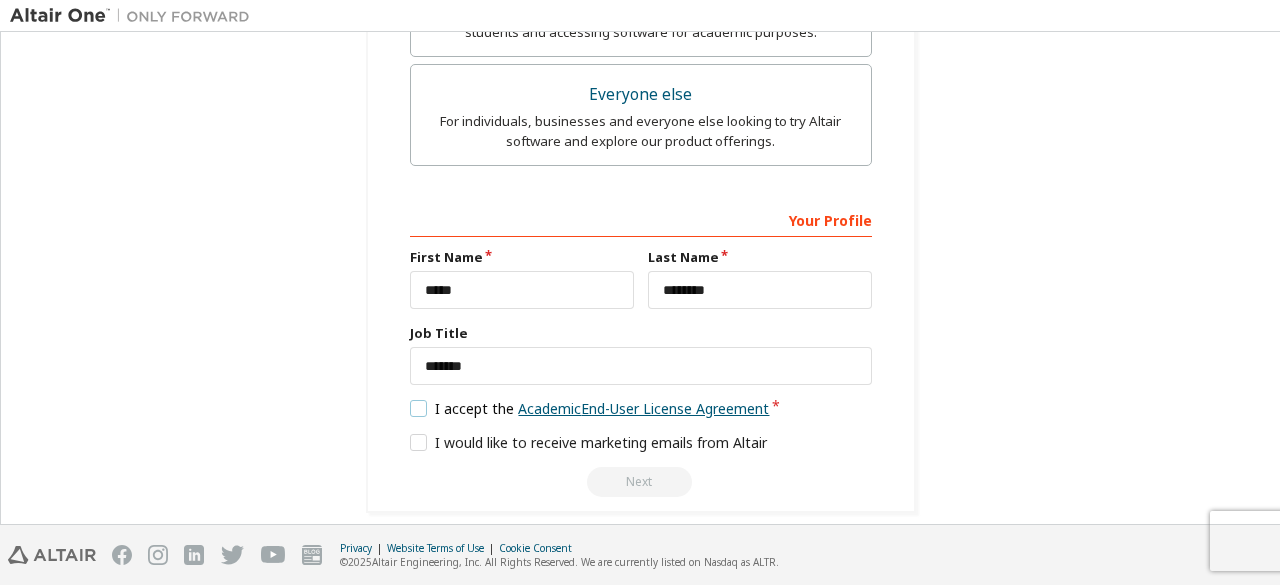 click on "Academic   End-User License Agreement" at bounding box center [643, 408] 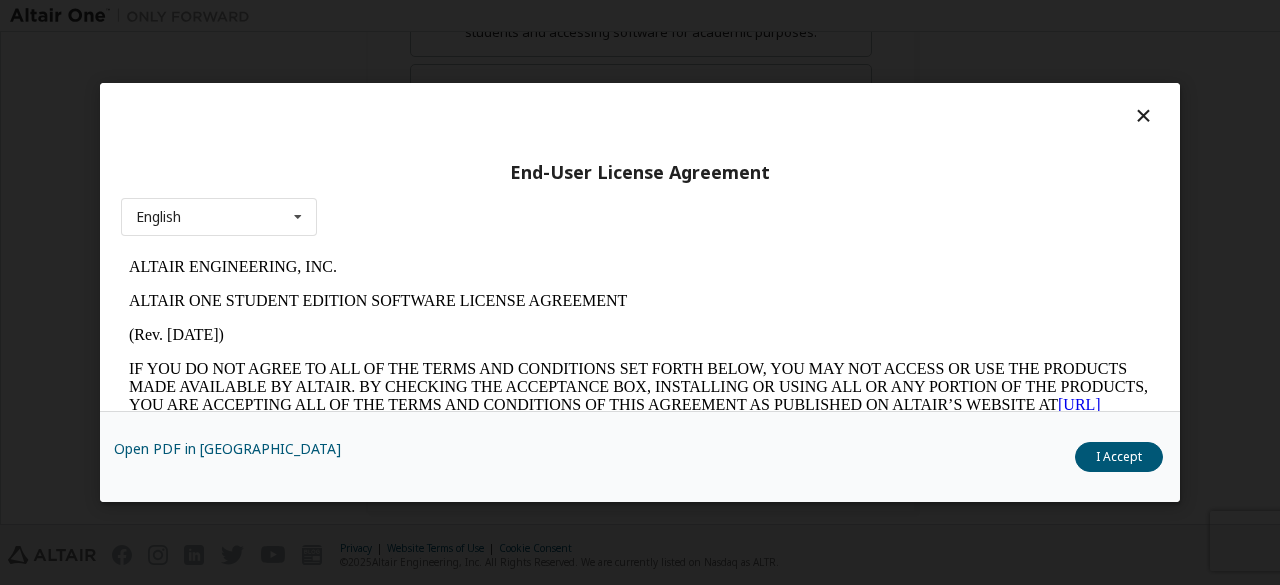 scroll, scrollTop: 0, scrollLeft: 0, axis: both 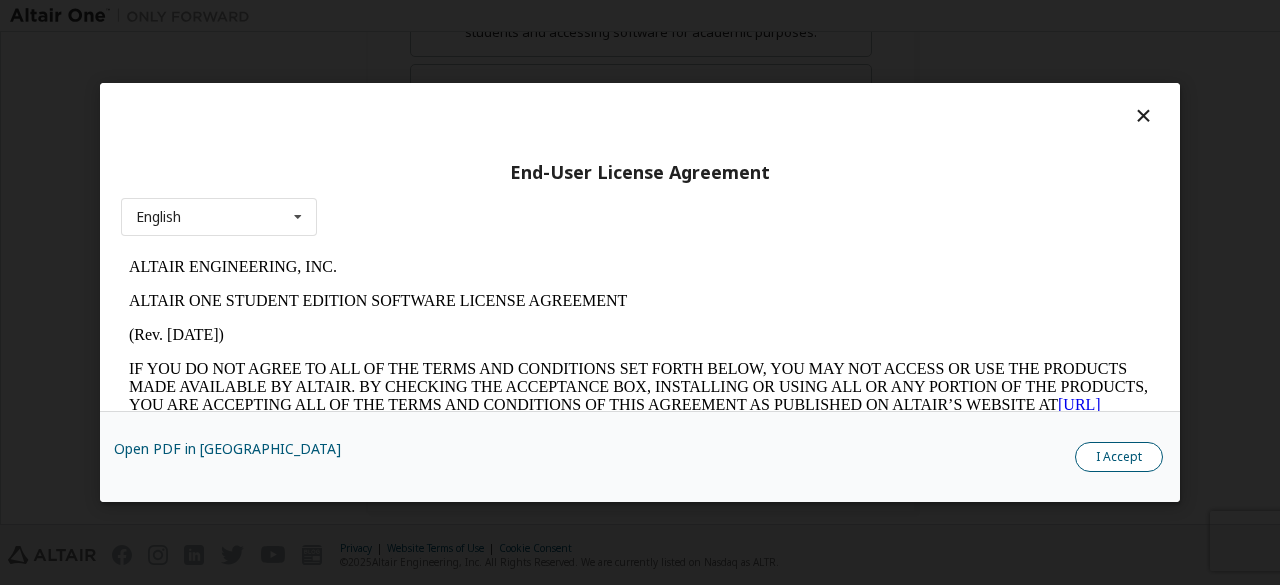click on "I Accept" at bounding box center [1119, 457] 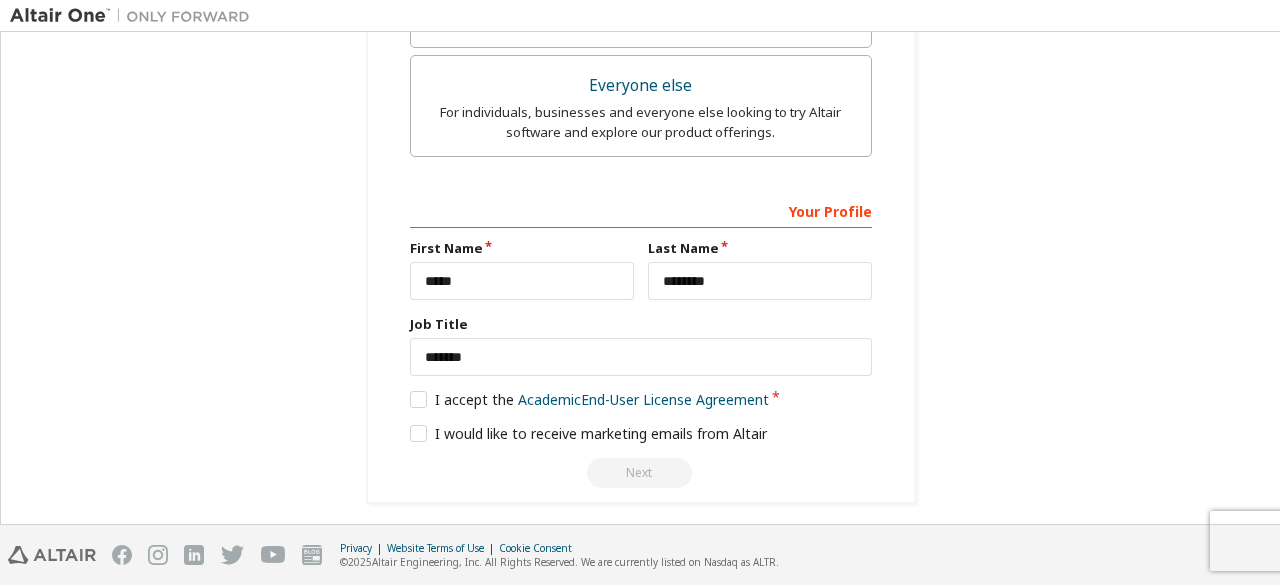 scroll, scrollTop: 811, scrollLeft: 0, axis: vertical 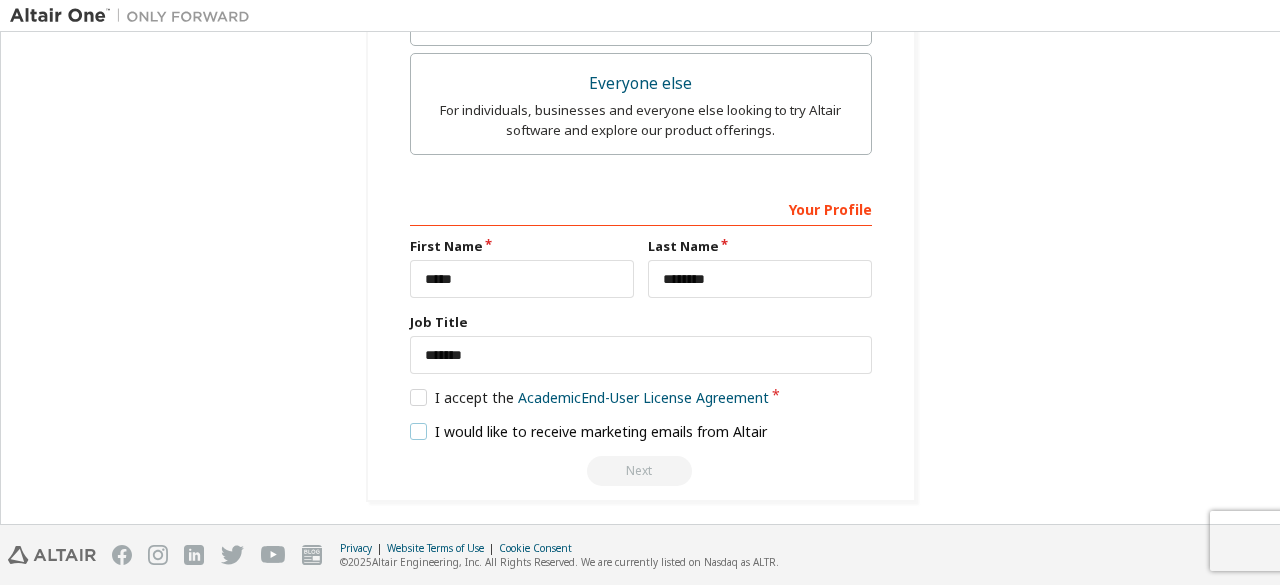 click on "I would like to receive marketing emails from Altair" at bounding box center [589, 431] 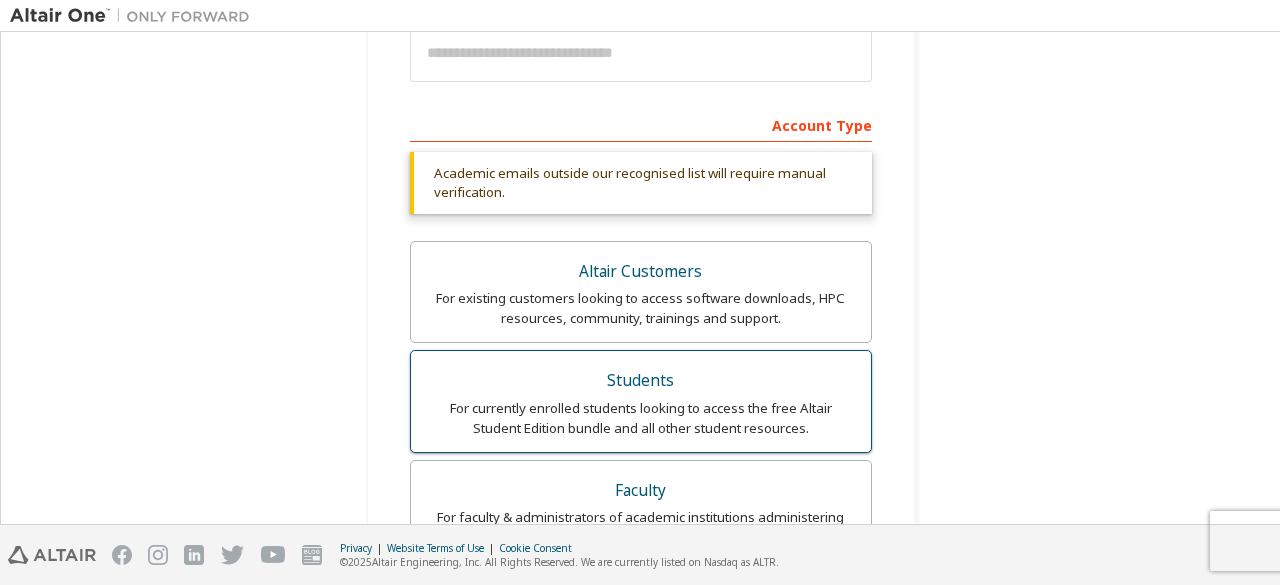 scroll, scrollTop: 300, scrollLeft: 0, axis: vertical 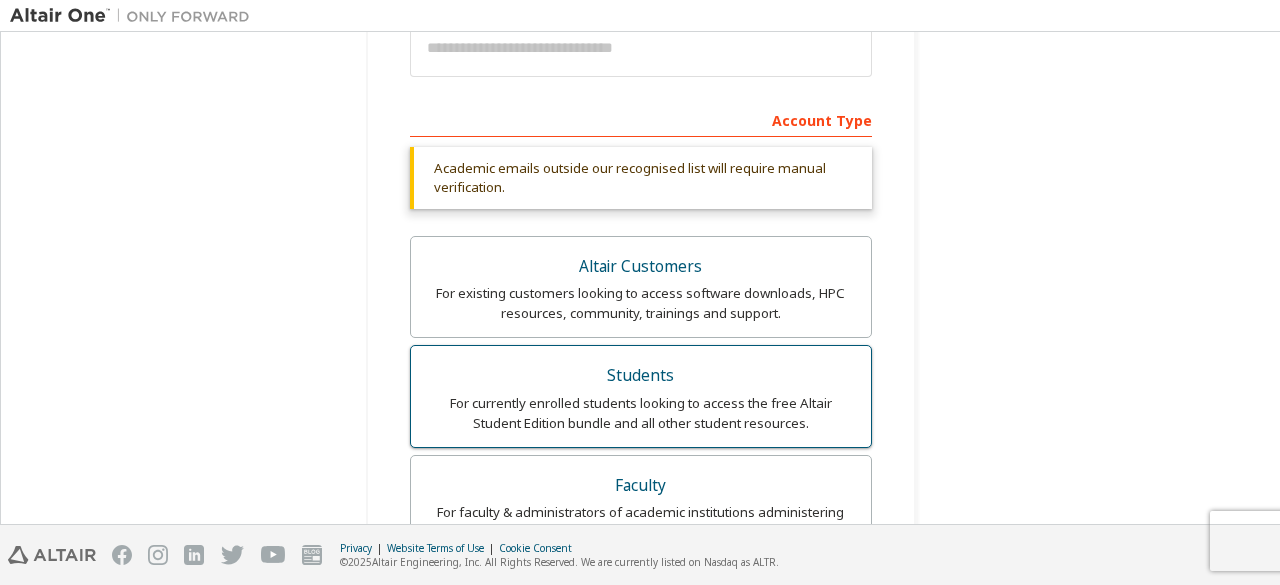 click on "Students" at bounding box center (641, 376) 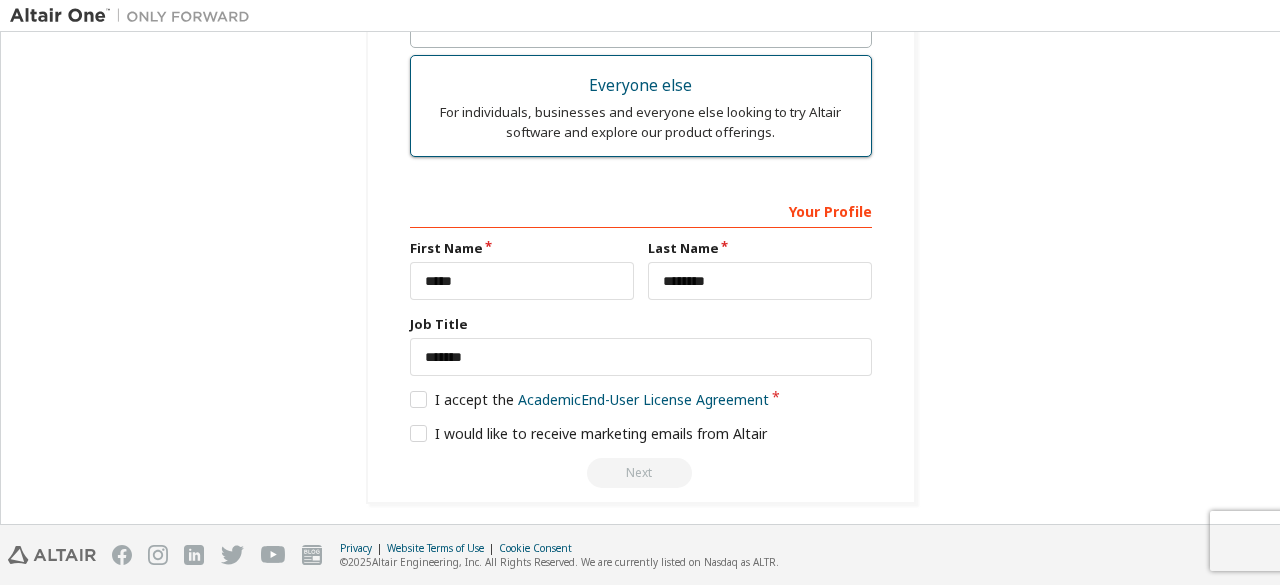 scroll, scrollTop: 811, scrollLeft: 0, axis: vertical 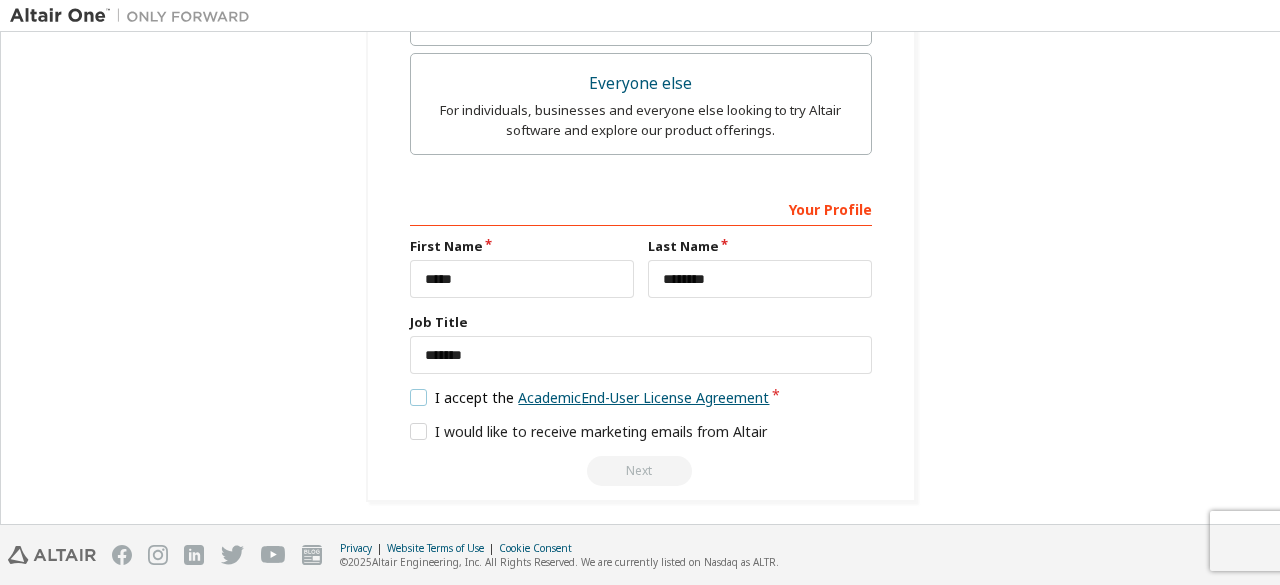 click on "Academic   End-User License Agreement" at bounding box center (643, 397) 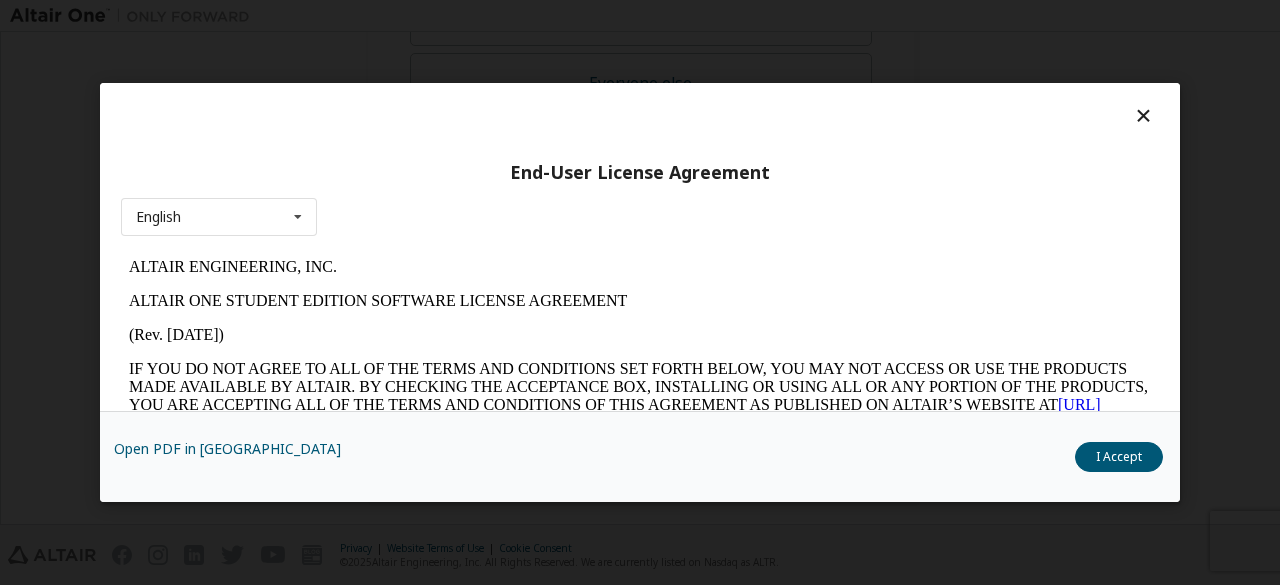 scroll, scrollTop: 0, scrollLeft: 0, axis: both 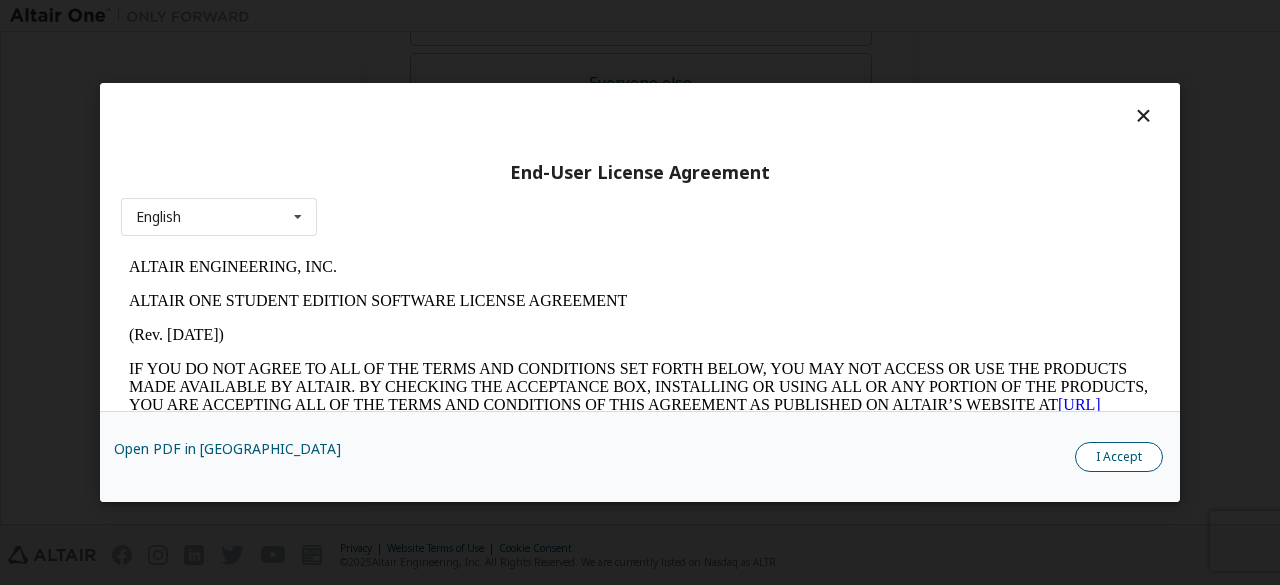 click on "I Accept" at bounding box center [1119, 457] 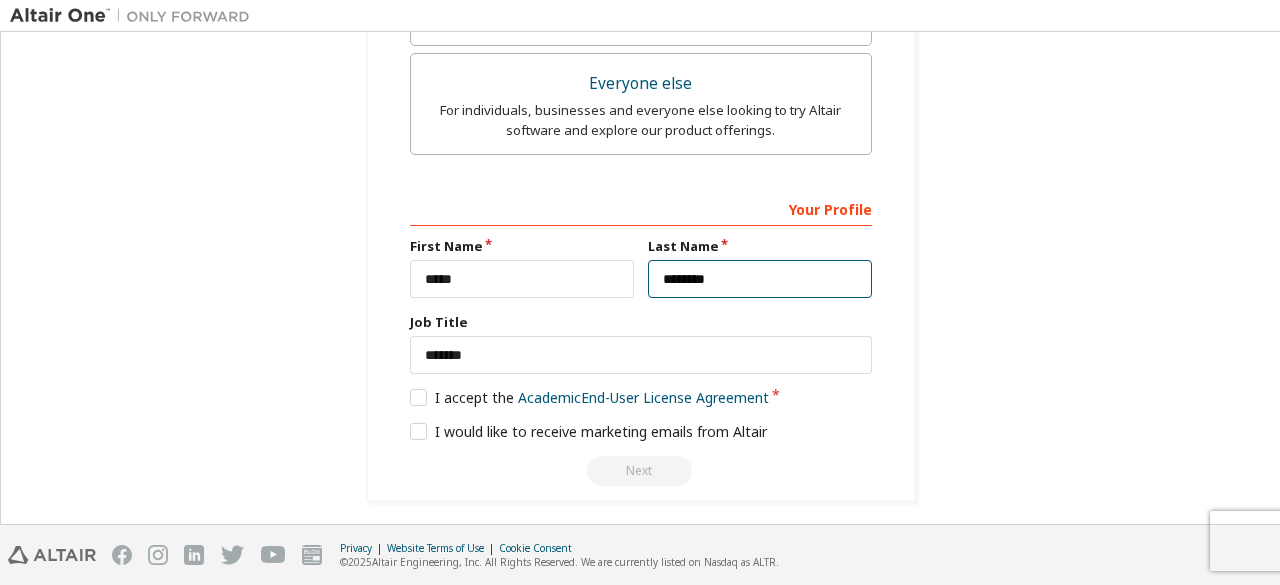 click on "********" at bounding box center [760, 279] 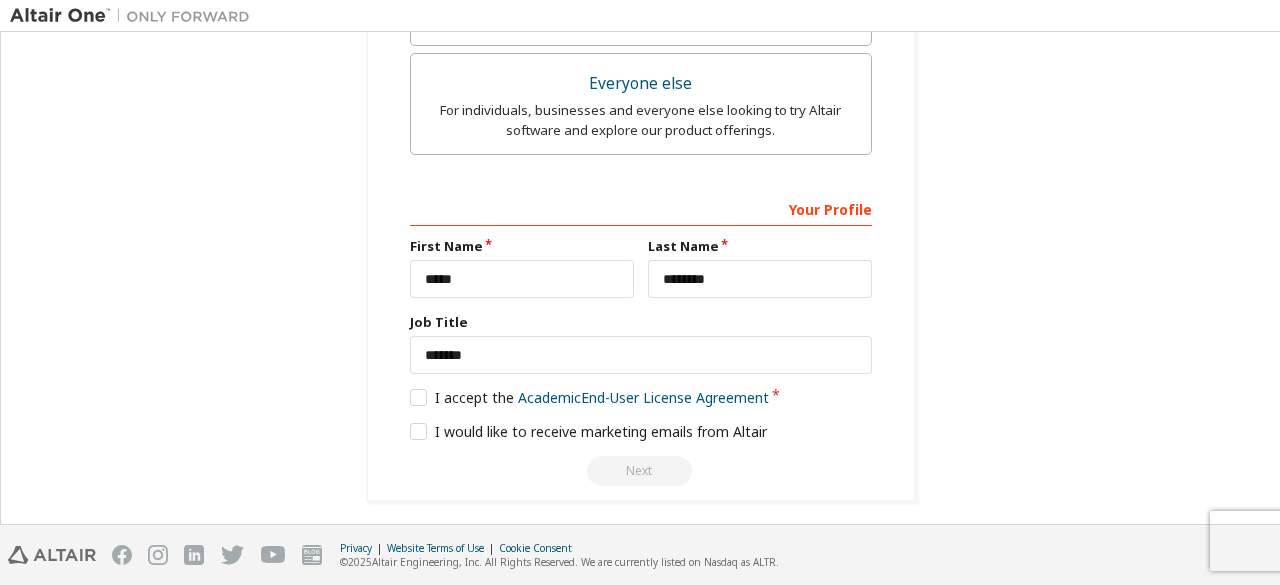 click on "**********" at bounding box center (641, 338) 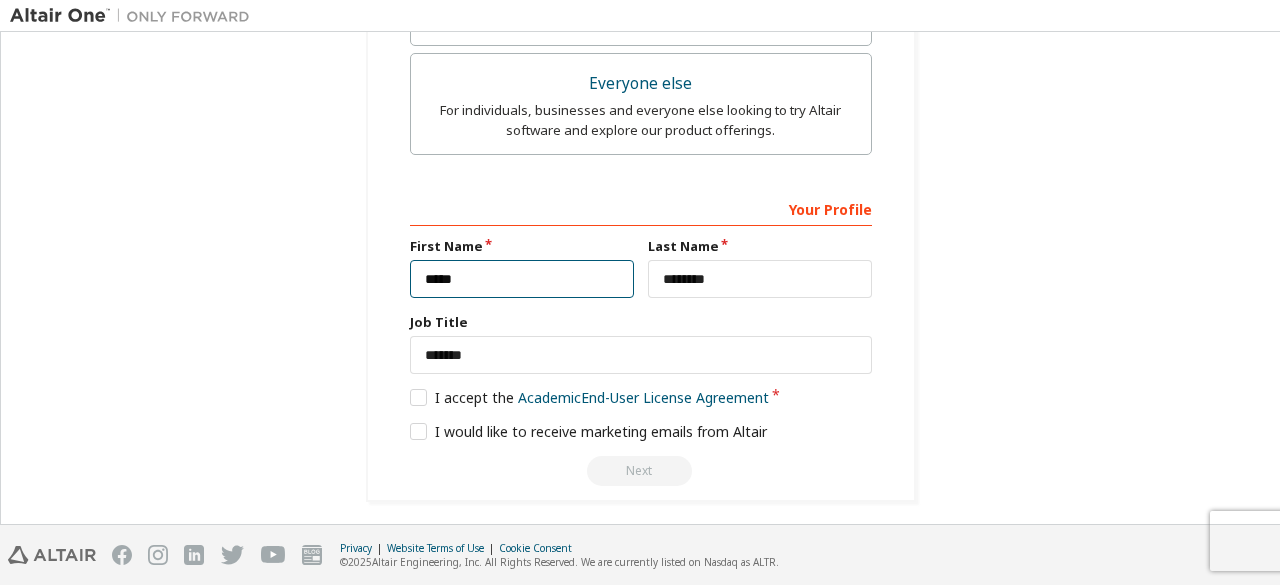 click on "*****" at bounding box center [522, 279] 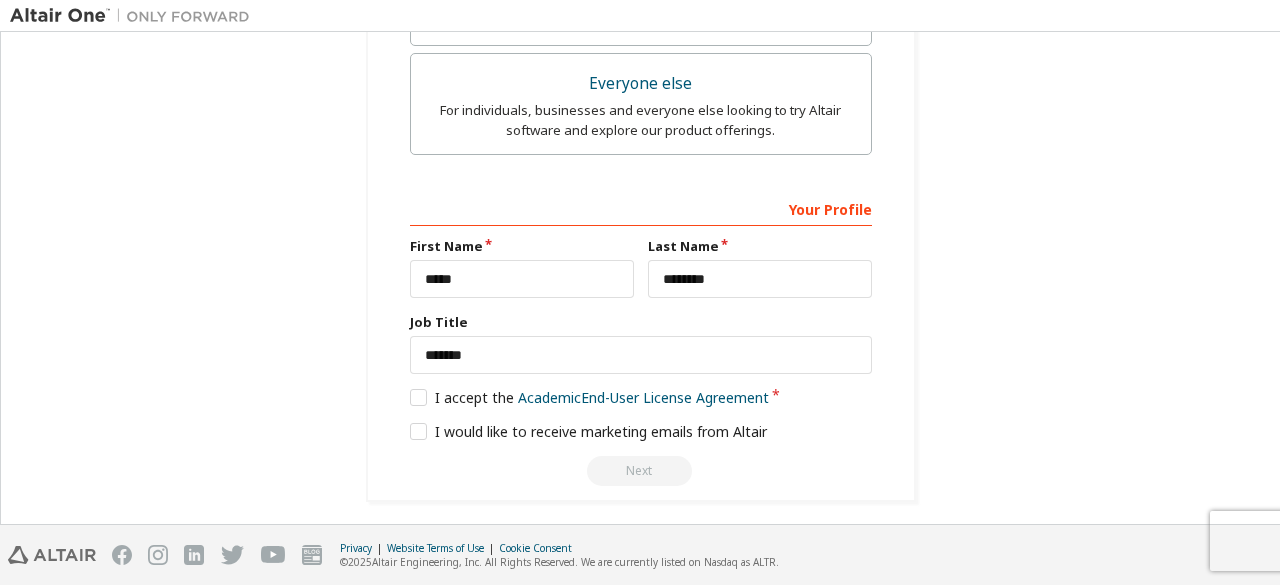 type on "**********" 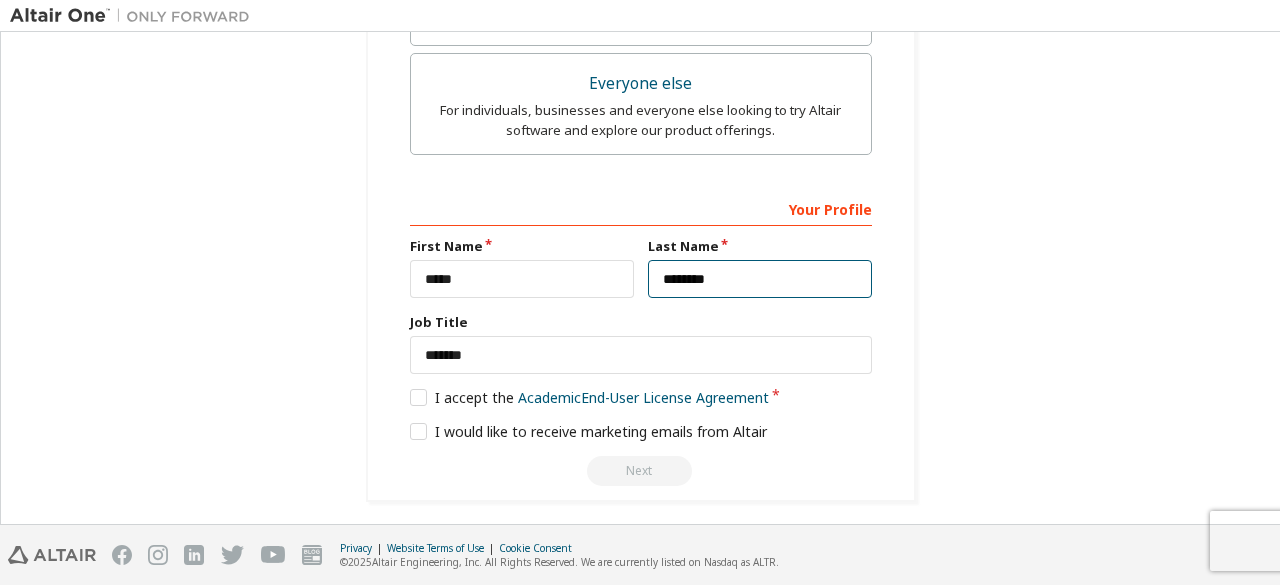 click on "********" at bounding box center [760, 279] 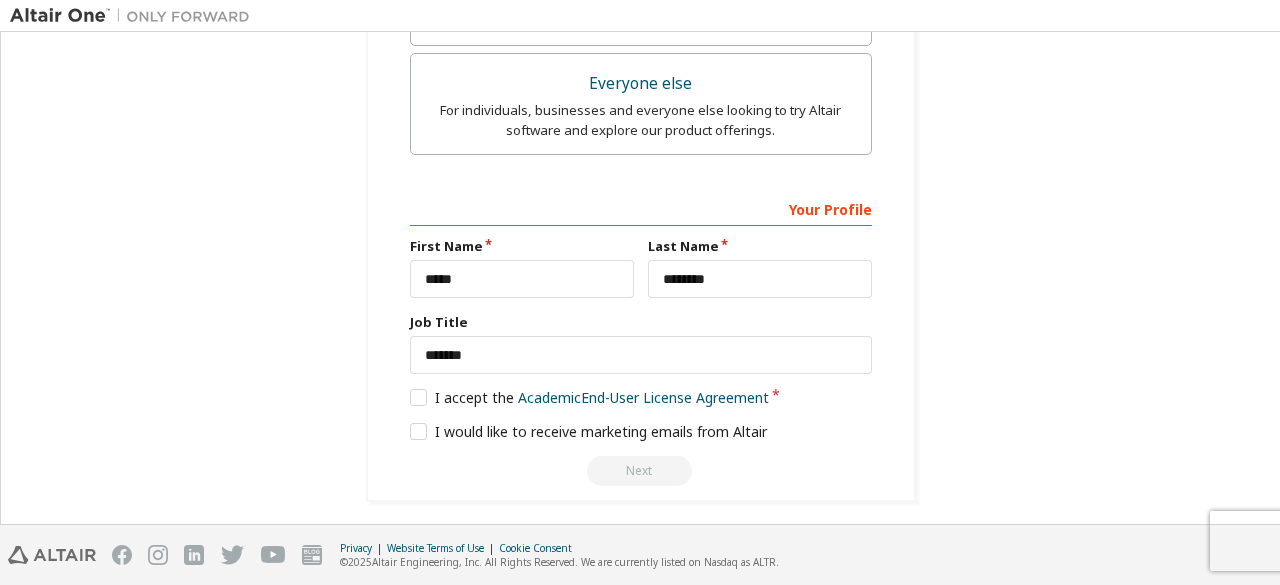click on "Next" at bounding box center (641, 471) 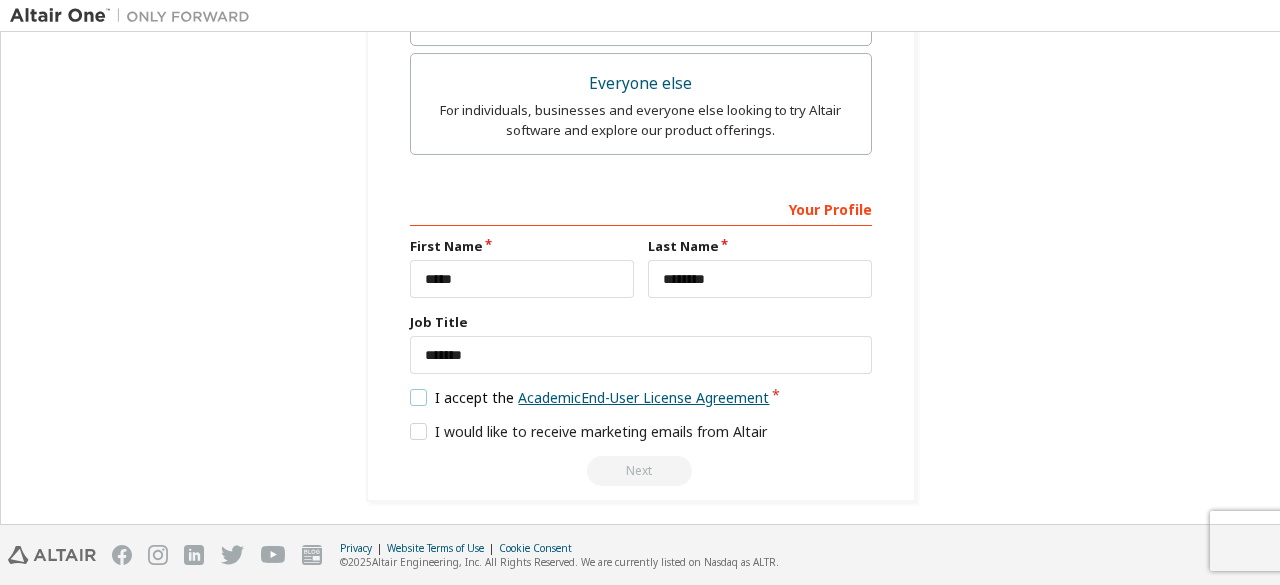 click on "Academic   End-User License Agreement" at bounding box center [643, 397] 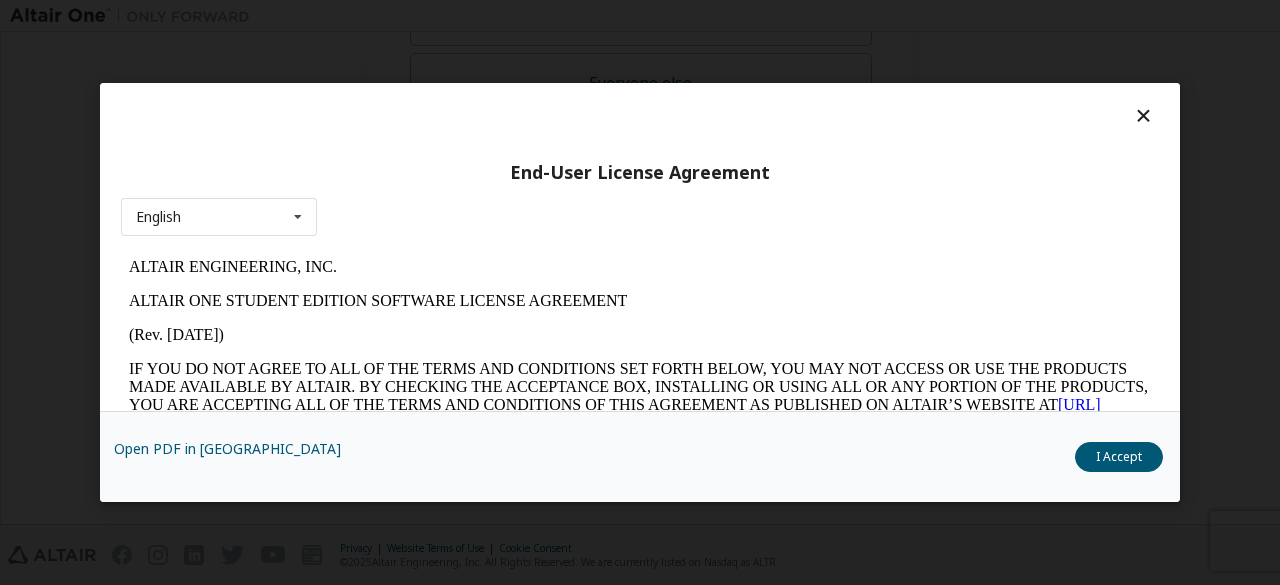 scroll, scrollTop: 0, scrollLeft: 0, axis: both 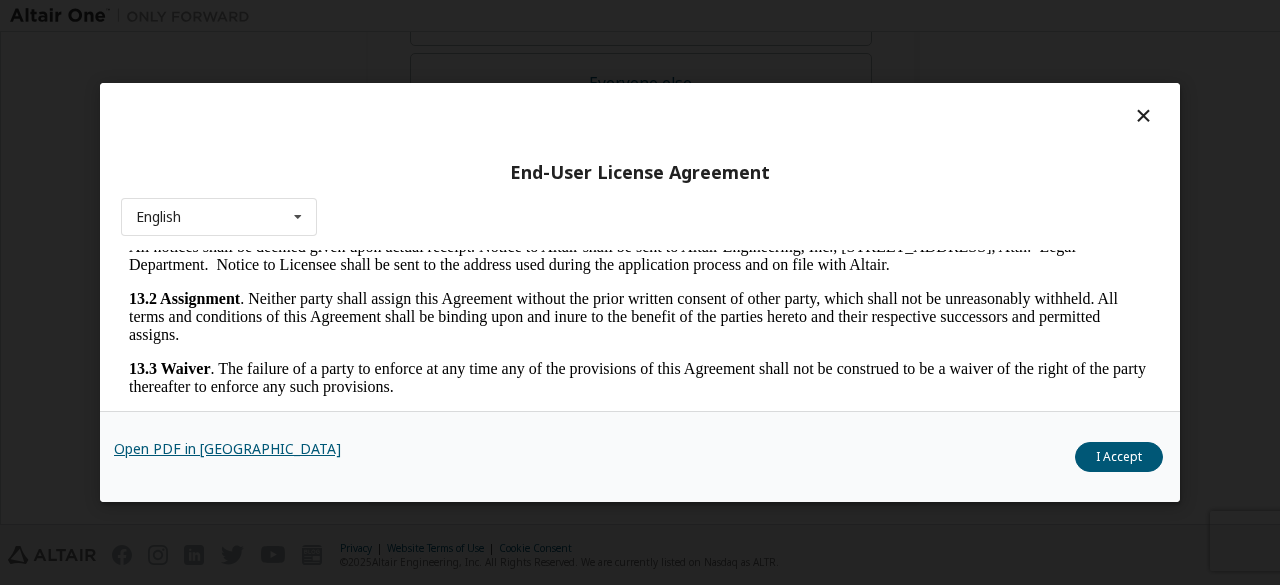 click on "Open PDF in [GEOGRAPHIC_DATA]" at bounding box center [227, 449] 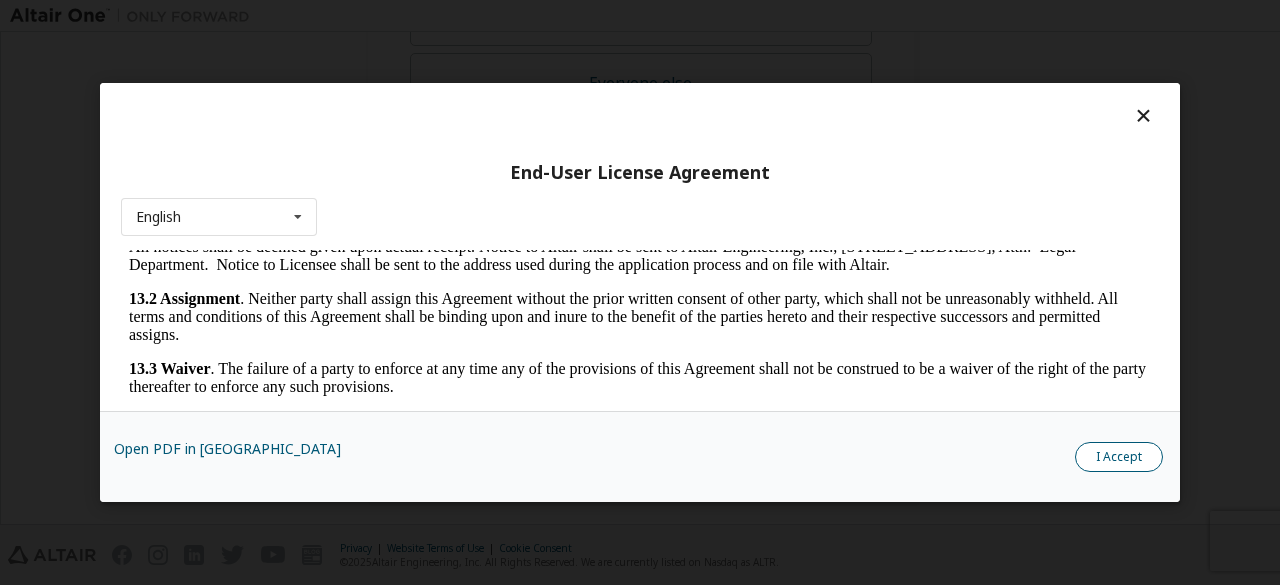click on "I Accept" at bounding box center [1119, 457] 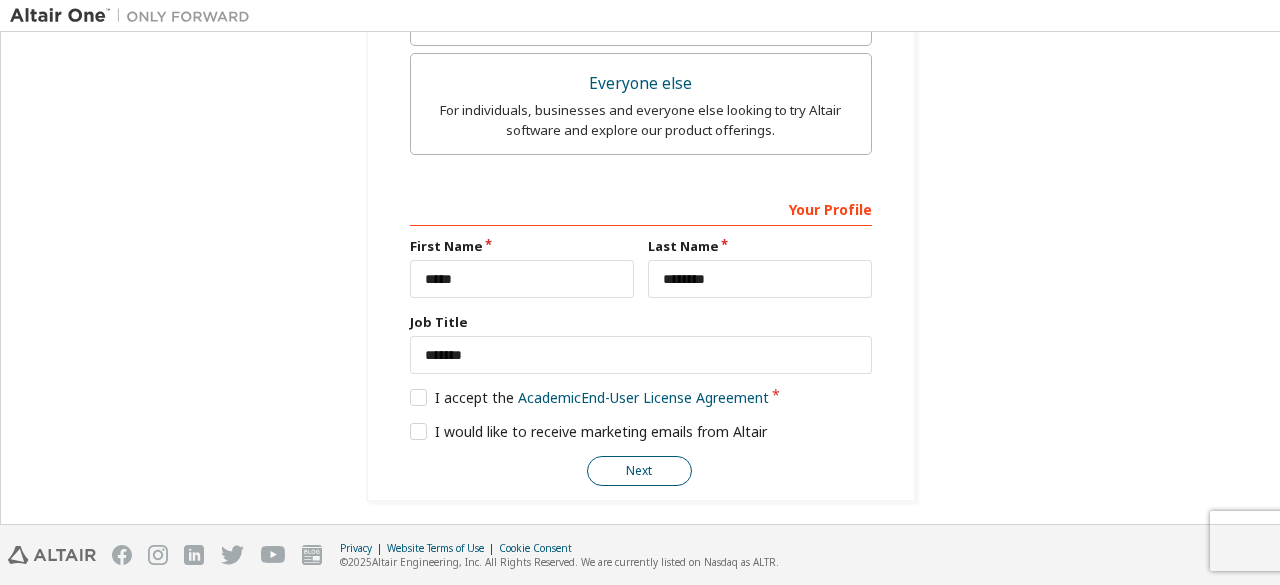 click on "Next" at bounding box center (639, 471) 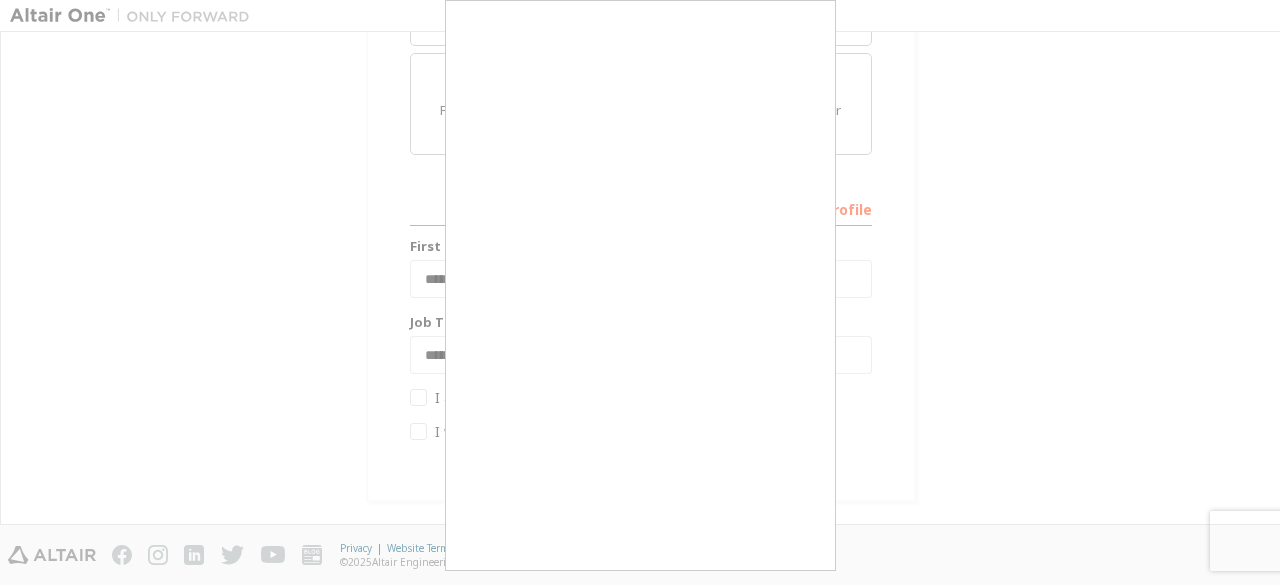 scroll, scrollTop: 16, scrollLeft: 0, axis: vertical 